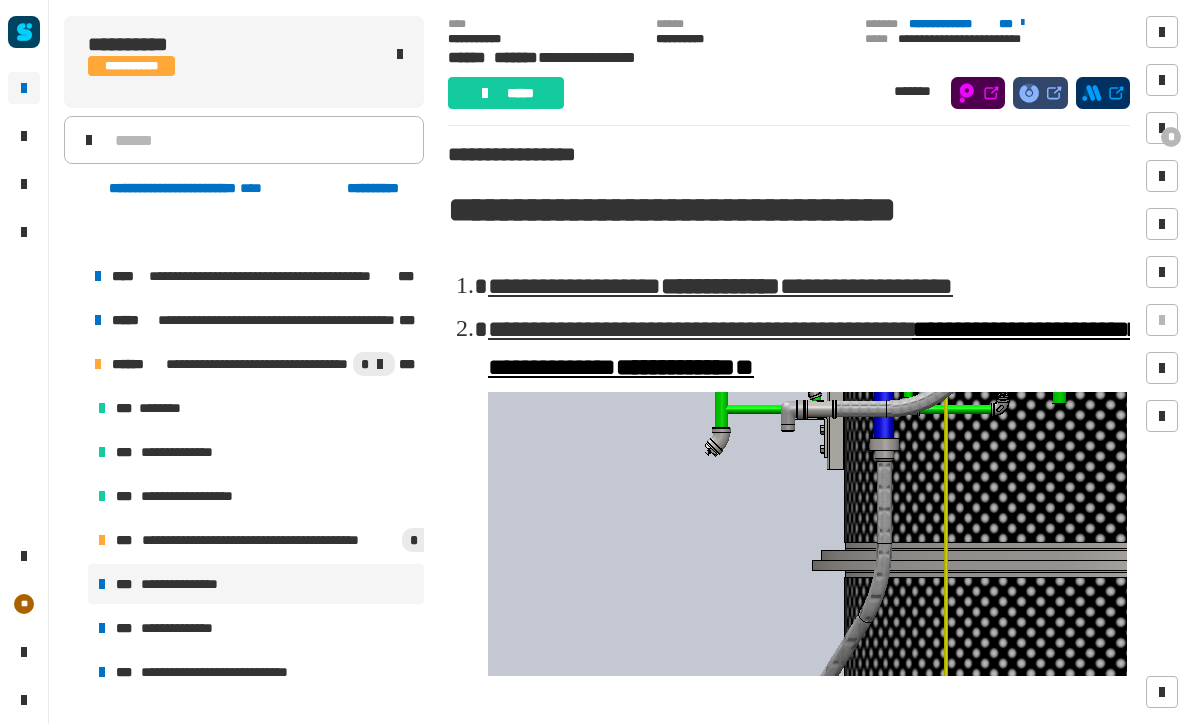 scroll, scrollTop: 0, scrollLeft: 0, axis: both 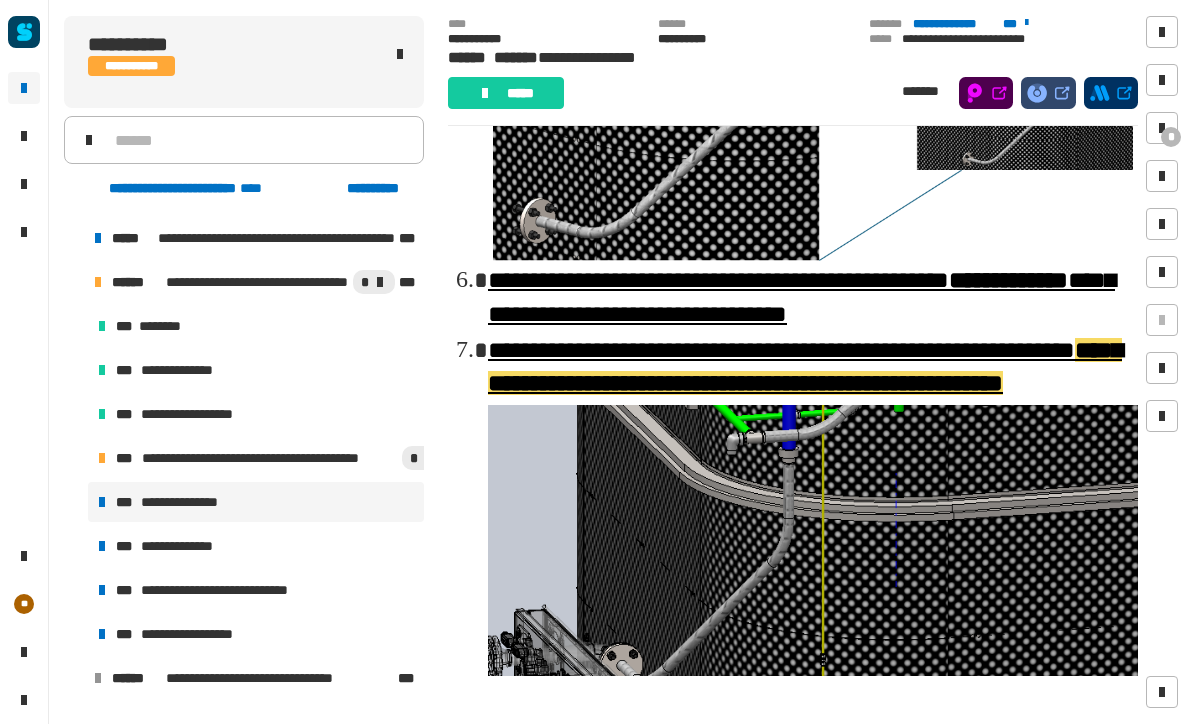 click on "**********" at bounding box center [256, 546] 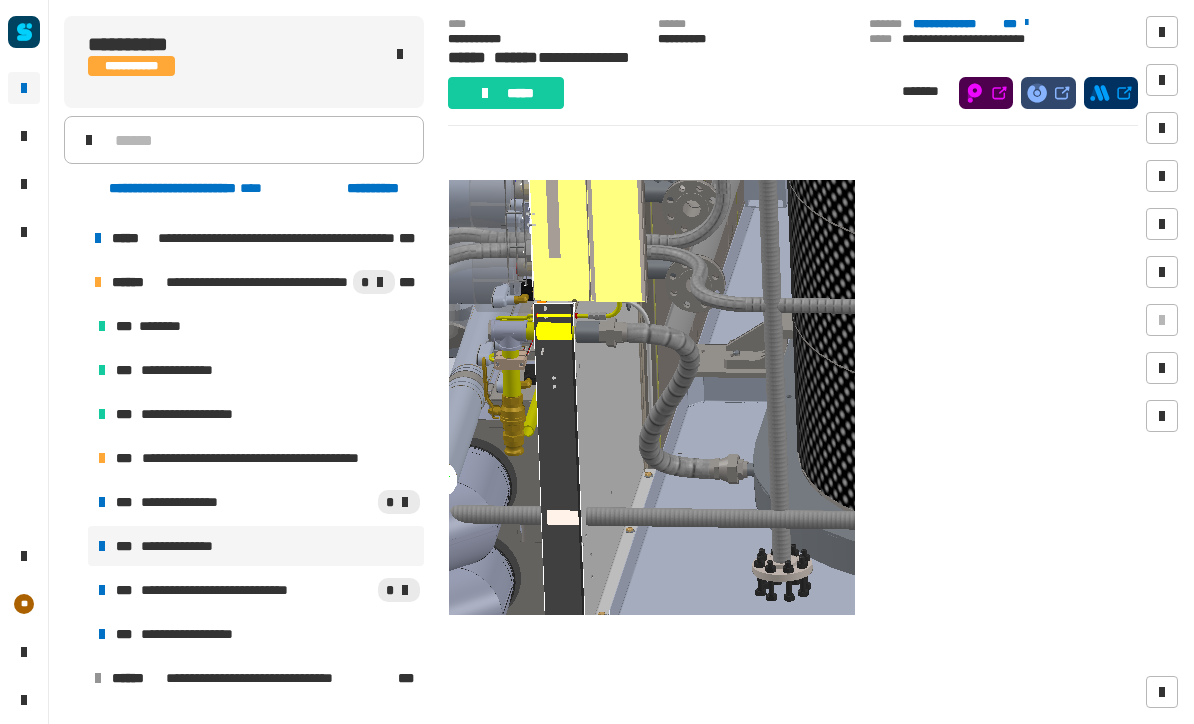 scroll, scrollTop: 510, scrollLeft: 0, axis: vertical 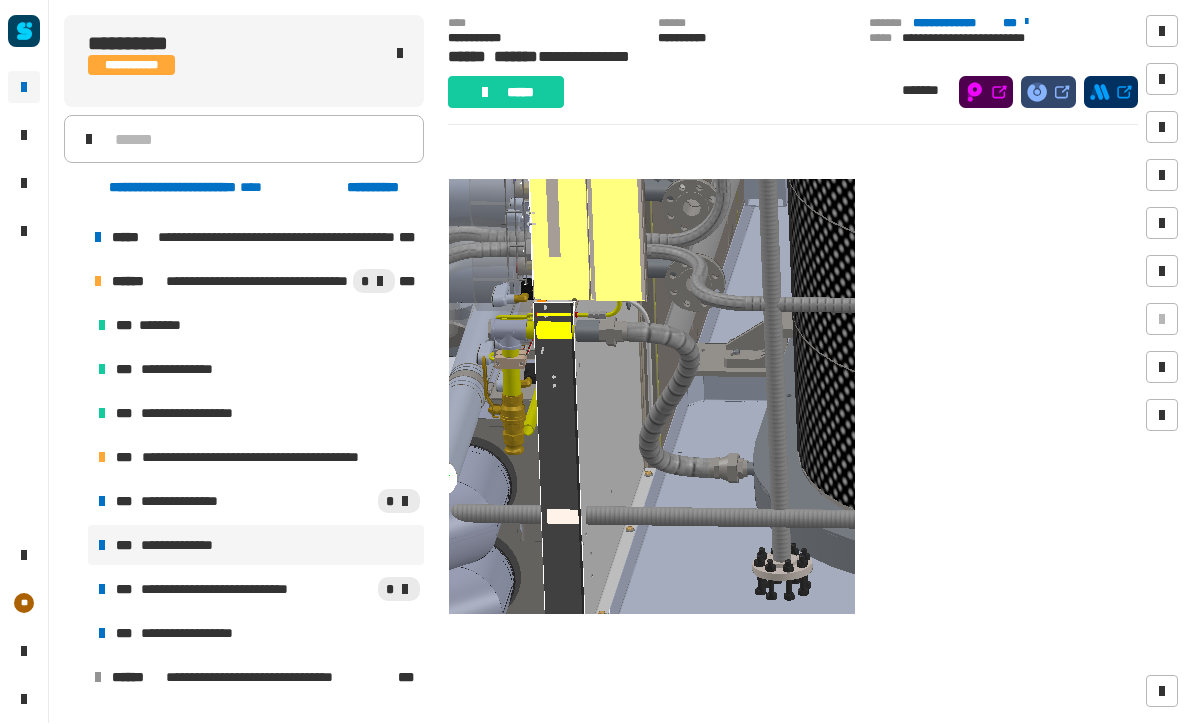 click on "**********" at bounding box center [240, 590] 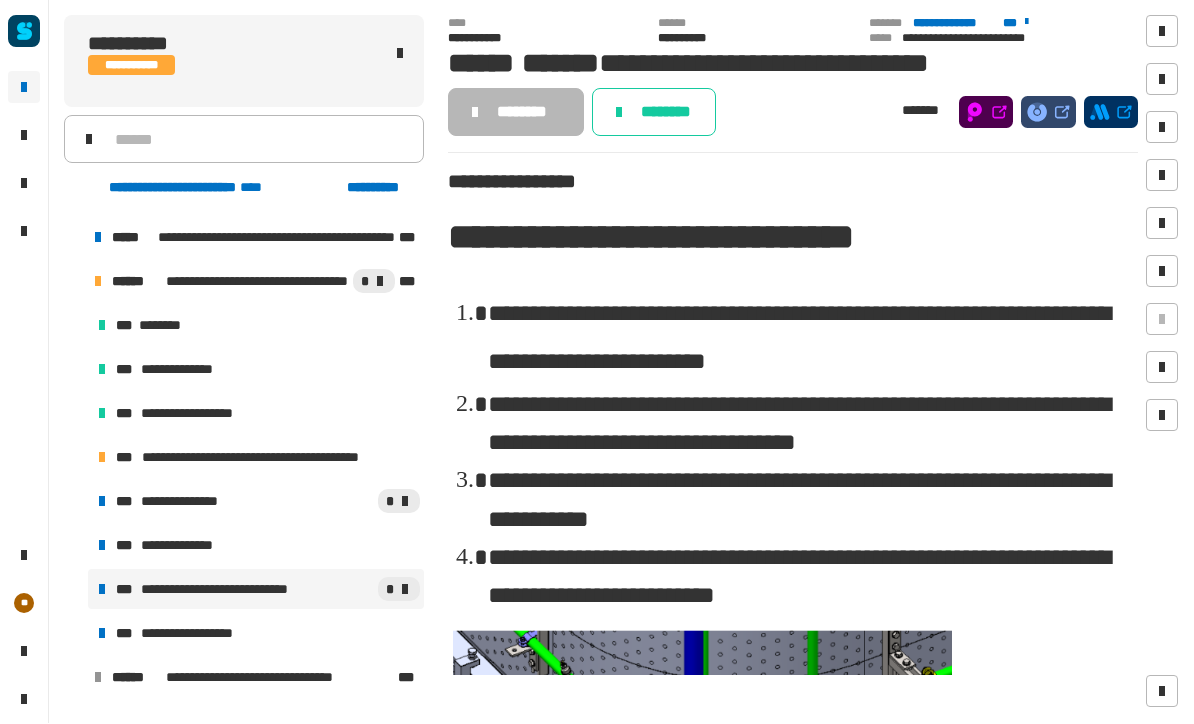 scroll, scrollTop: 0, scrollLeft: 0, axis: both 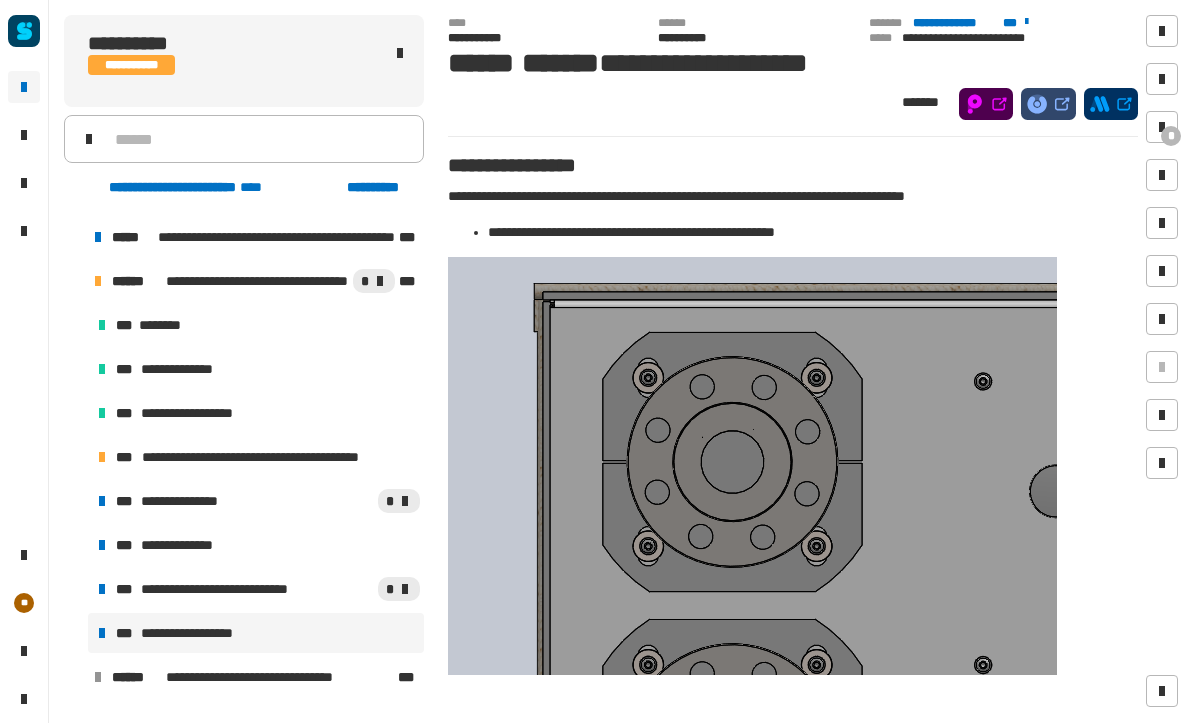 click on "**********" at bounding box center (256, 458) 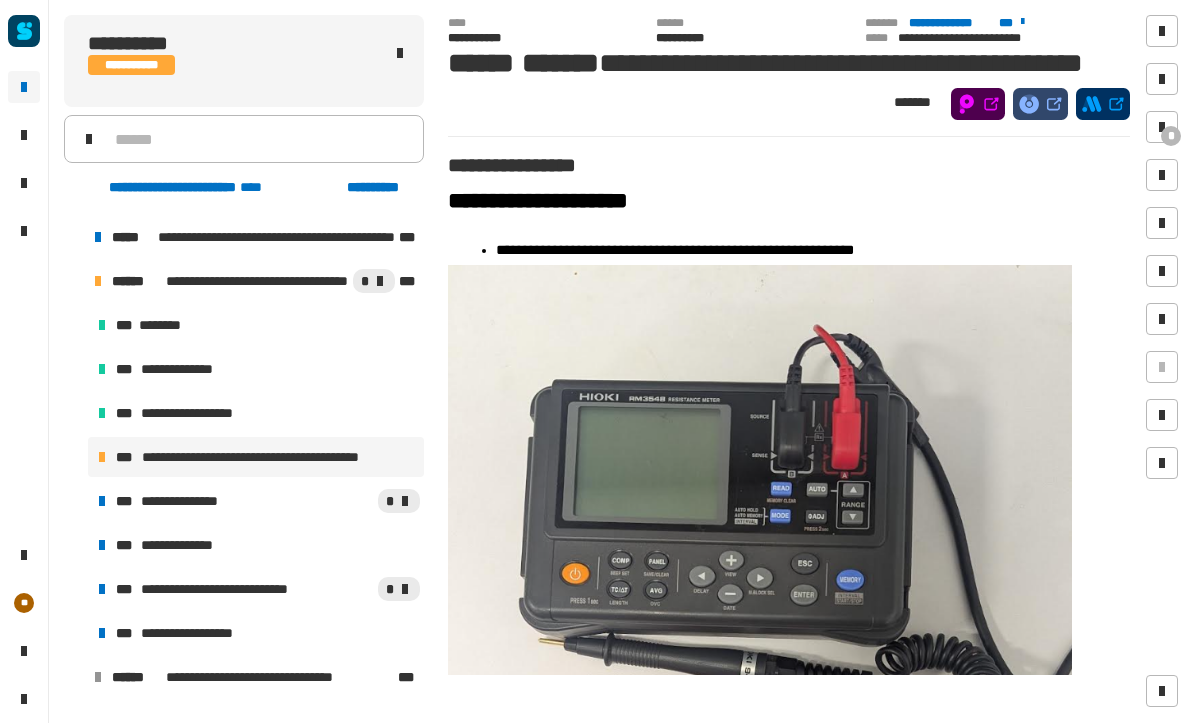 click on "**********" at bounding box center [256, 414] 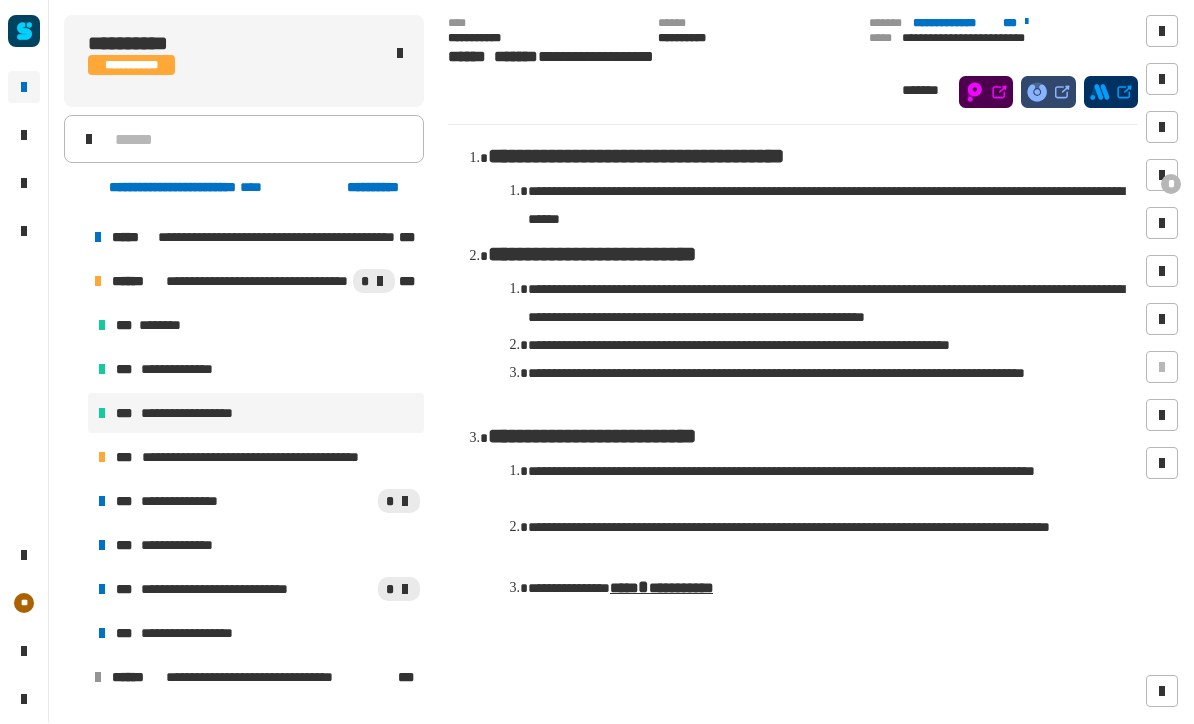 scroll, scrollTop: 1227, scrollLeft: 0, axis: vertical 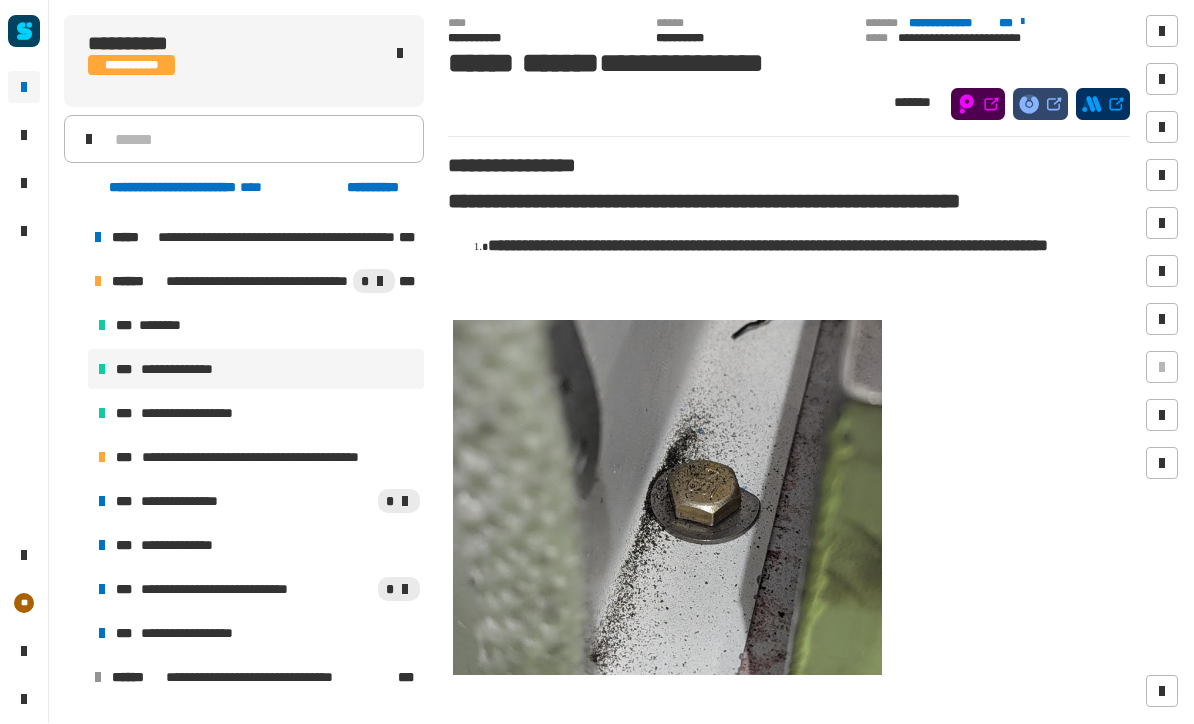 click on "**********" at bounding box center (256, 502) 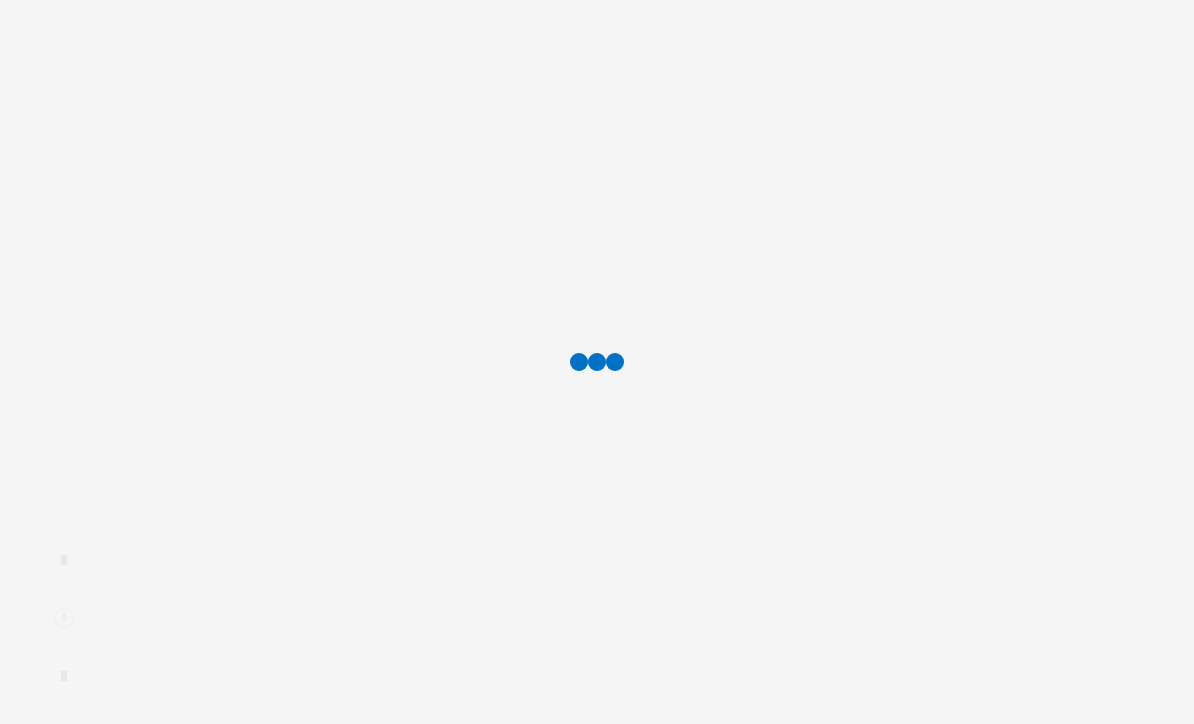 scroll, scrollTop: 0, scrollLeft: 0, axis: both 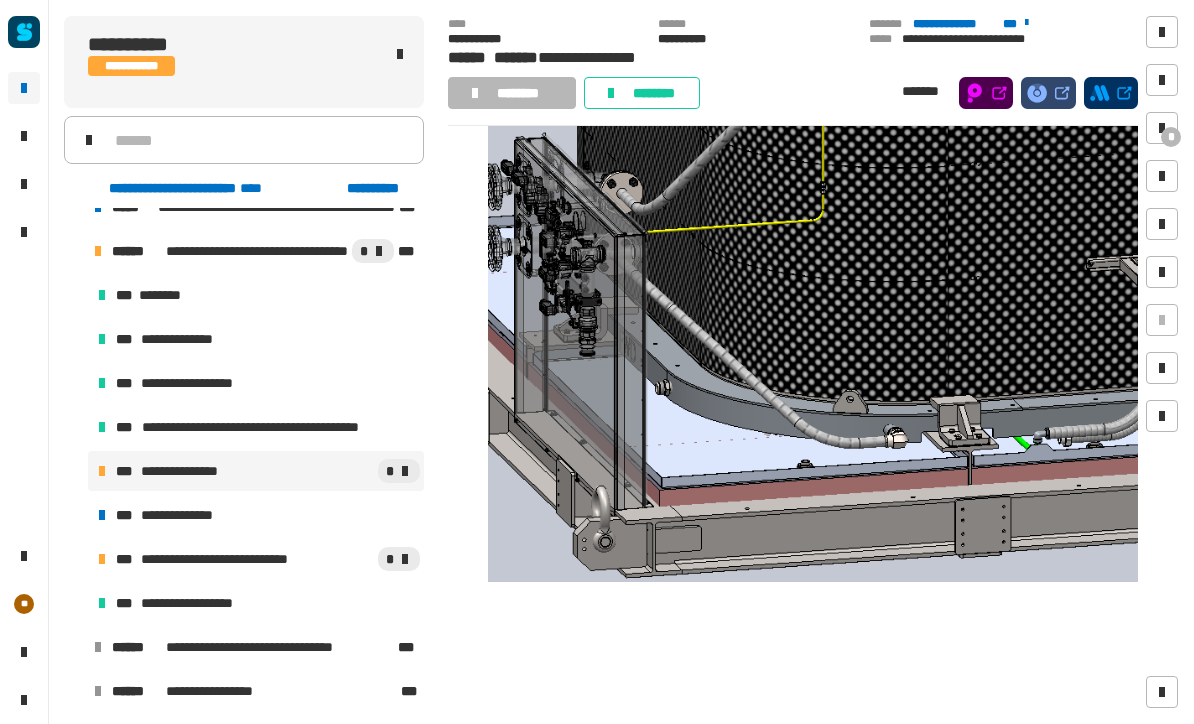 click on "**********" at bounding box center [256, 515] 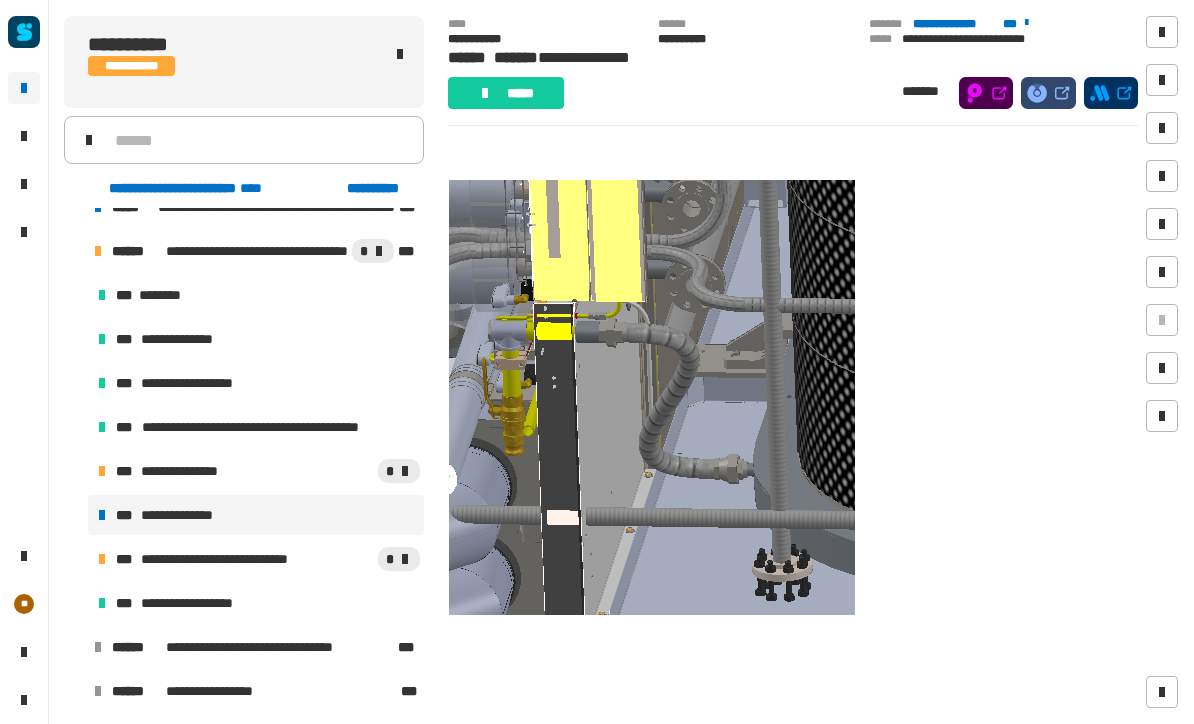scroll, scrollTop: 510, scrollLeft: 0, axis: vertical 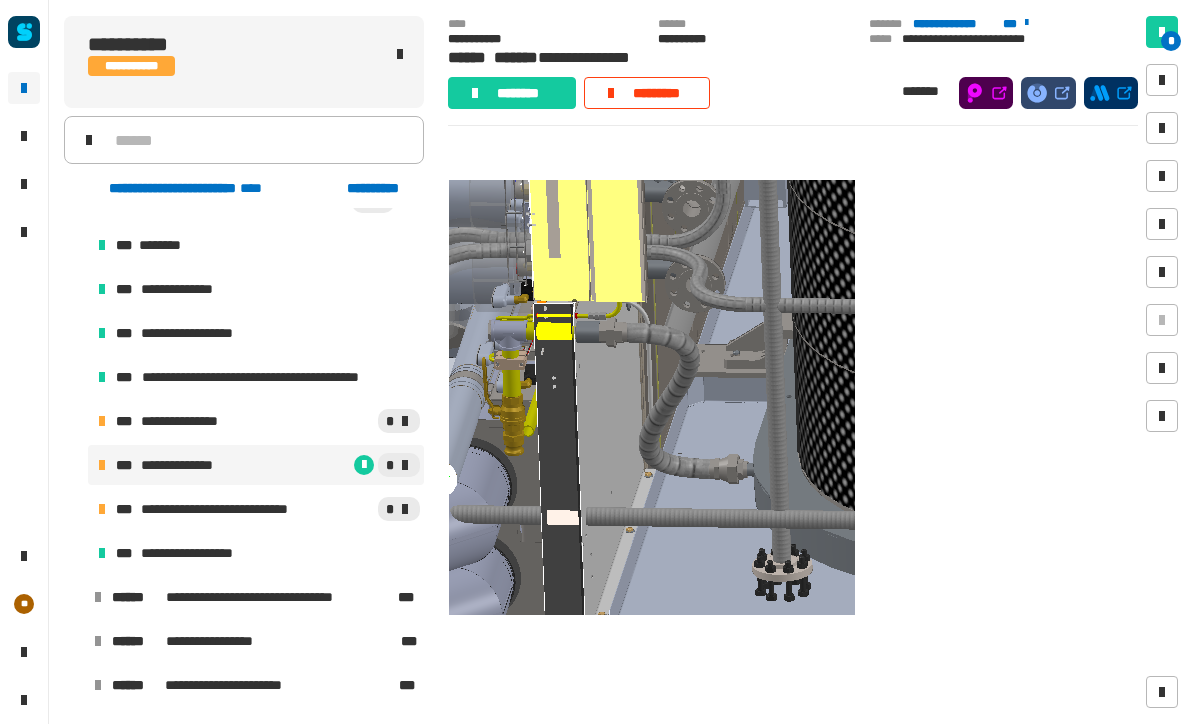 click on "**********" at bounding box center (240, 509) 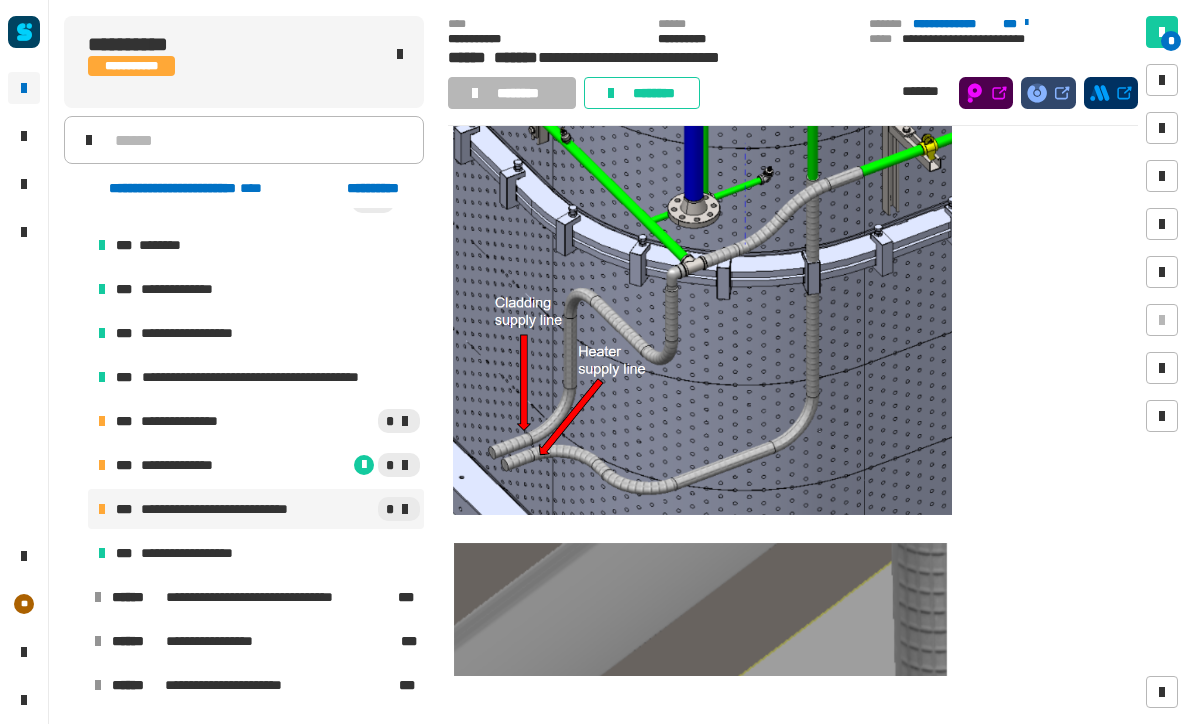 scroll, scrollTop: 327, scrollLeft: 0, axis: vertical 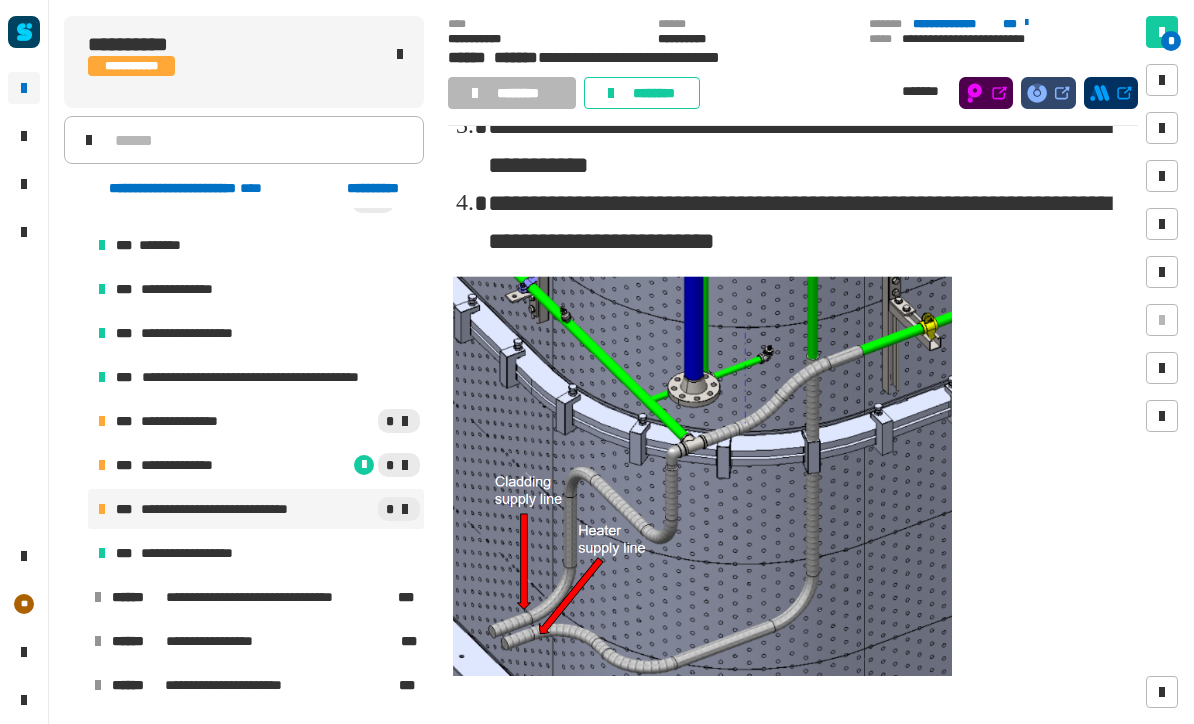 click on "*" at bounding box center (336, 421) 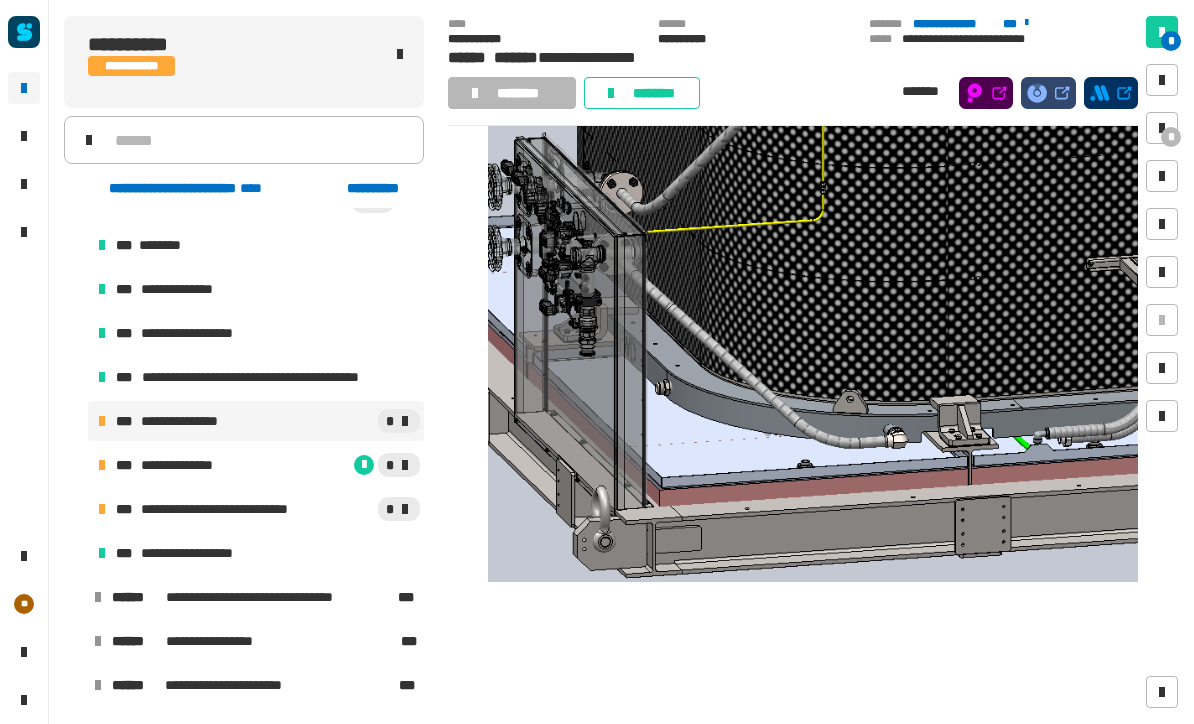 scroll, scrollTop: 2999, scrollLeft: 0, axis: vertical 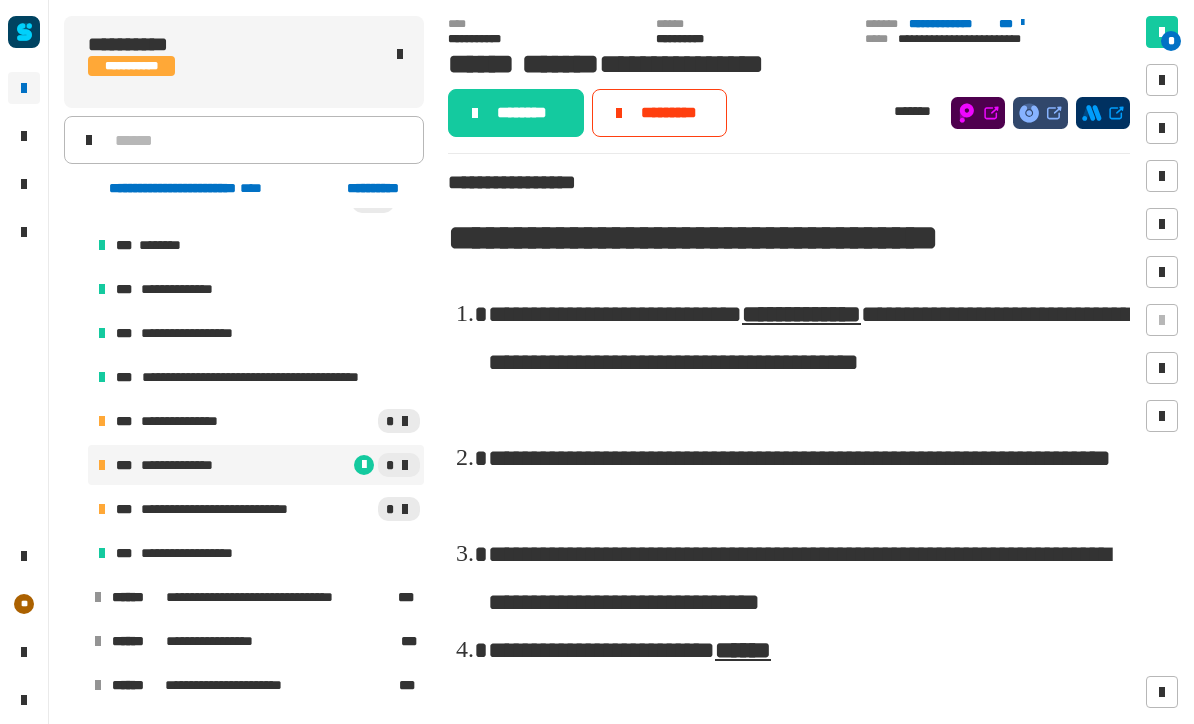 click on "**********" at bounding box center [240, 509] 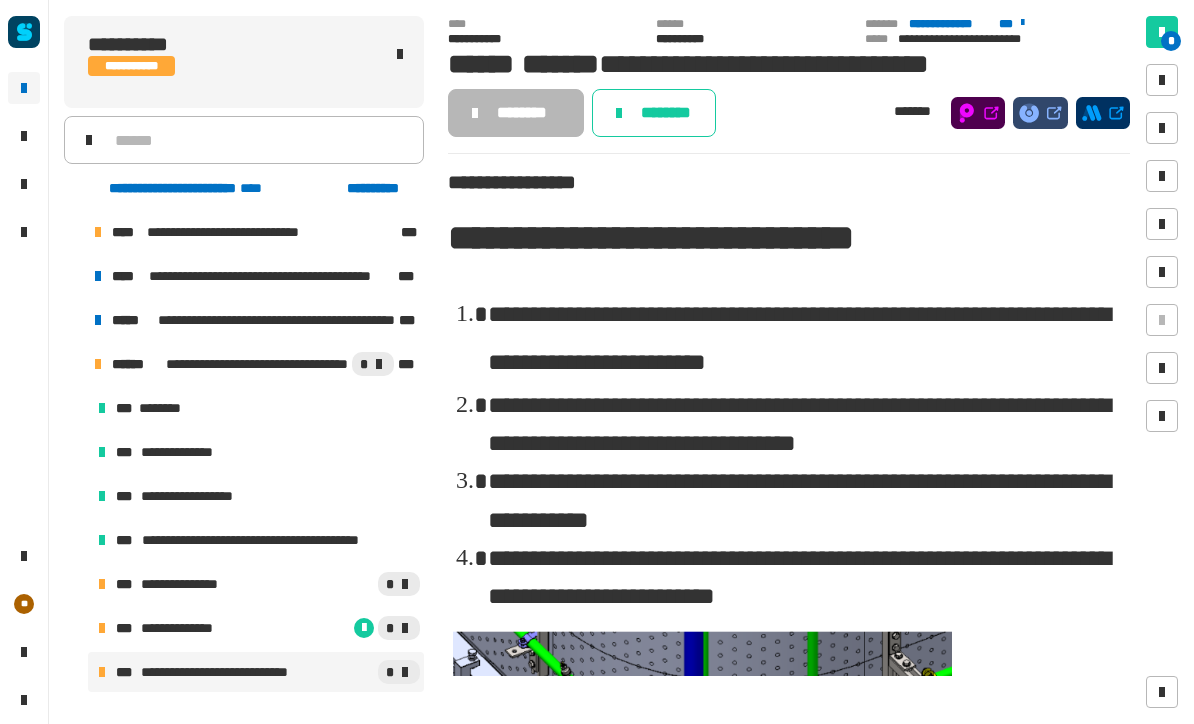 scroll, scrollTop: 0, scrollLeft: 0, axis: both 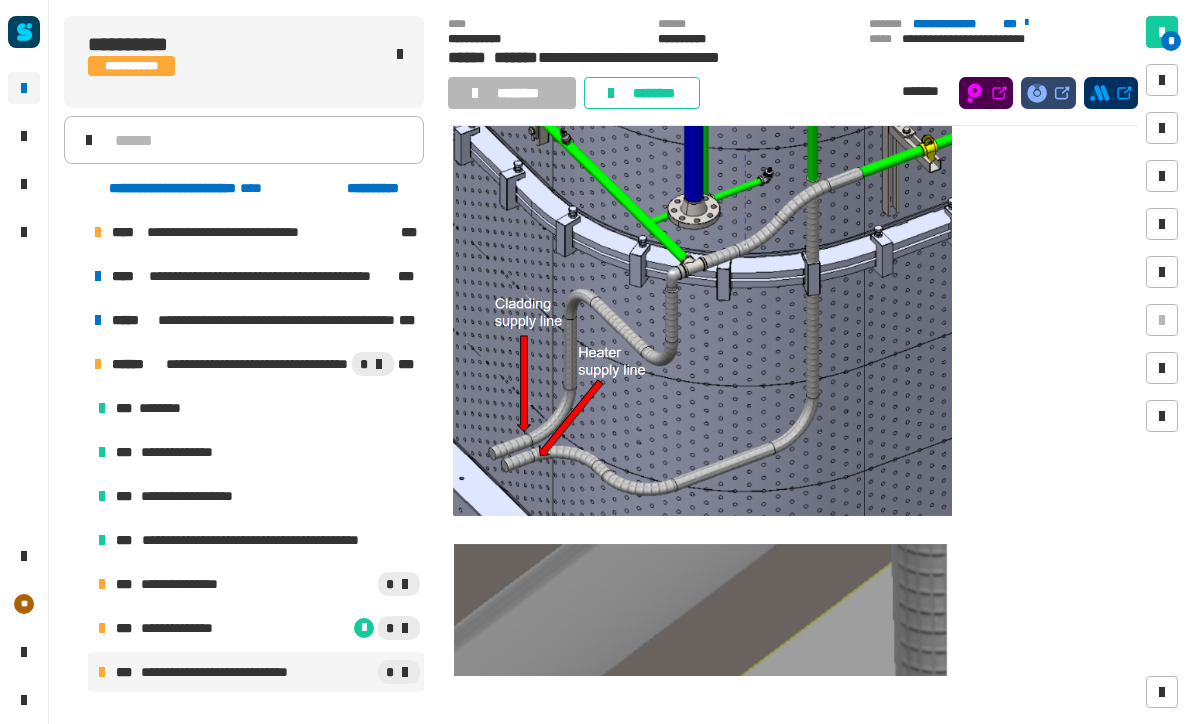 click on "**********" at bounding box center [194, 584] 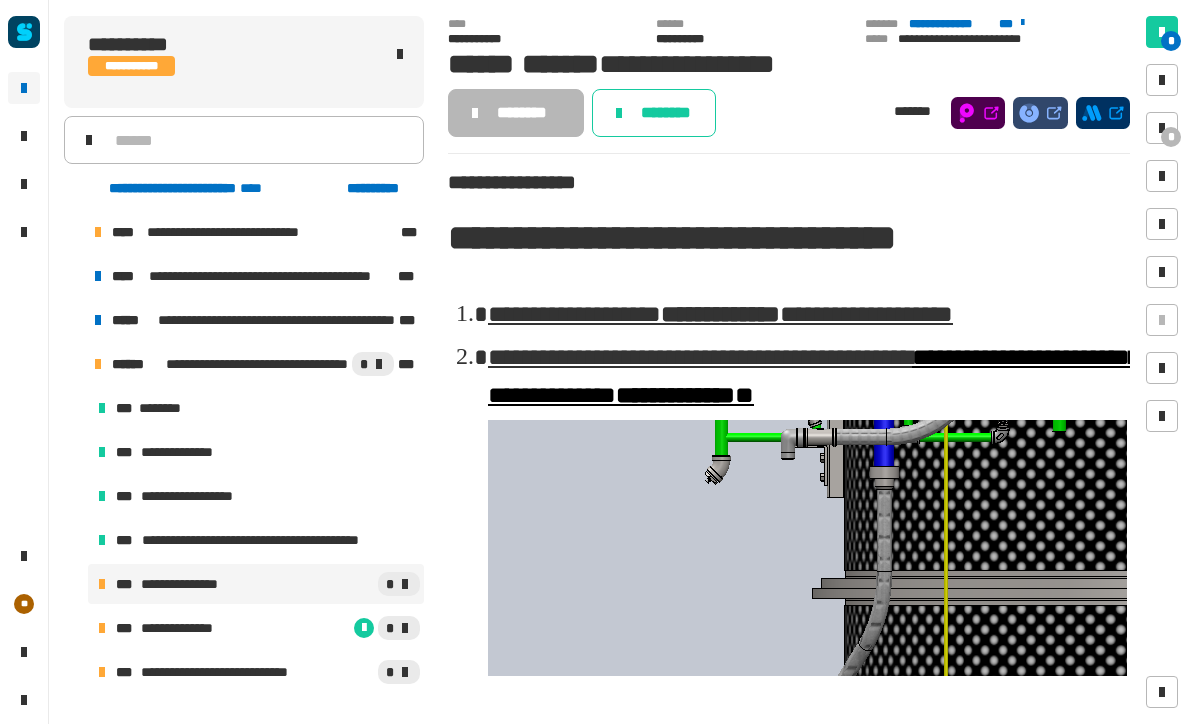 click on "********" 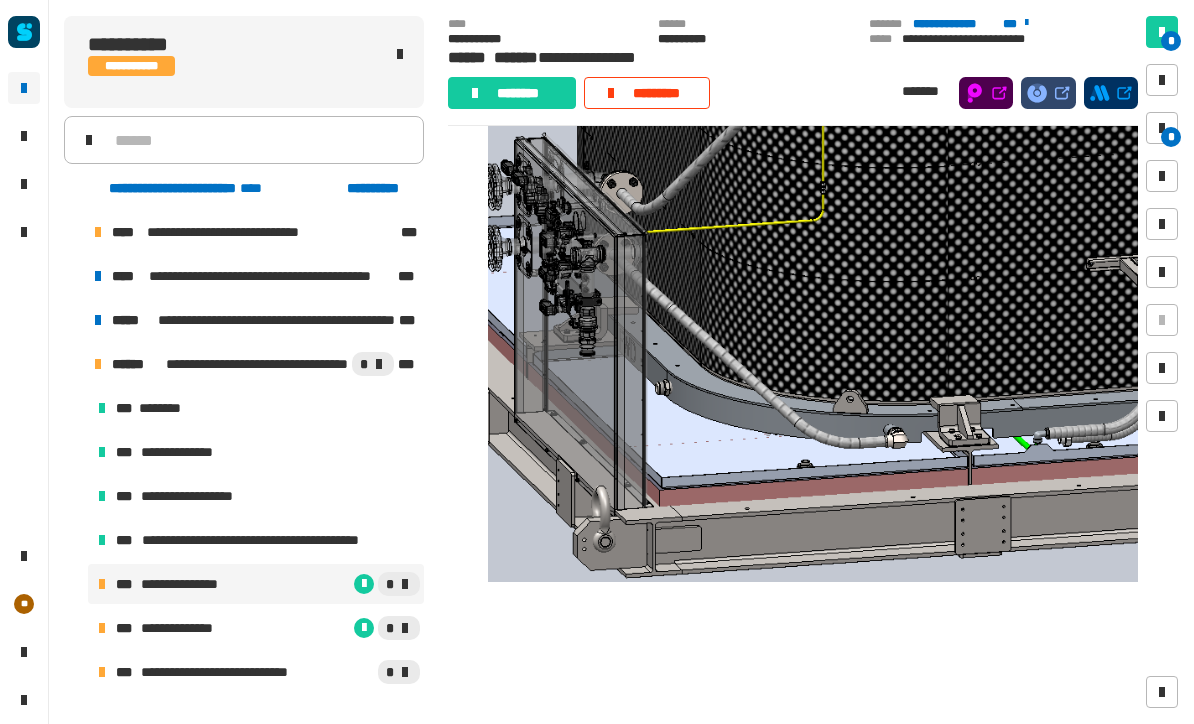 scroll, scrollTop: 2999, scrollLeft: 0, axis: vertical 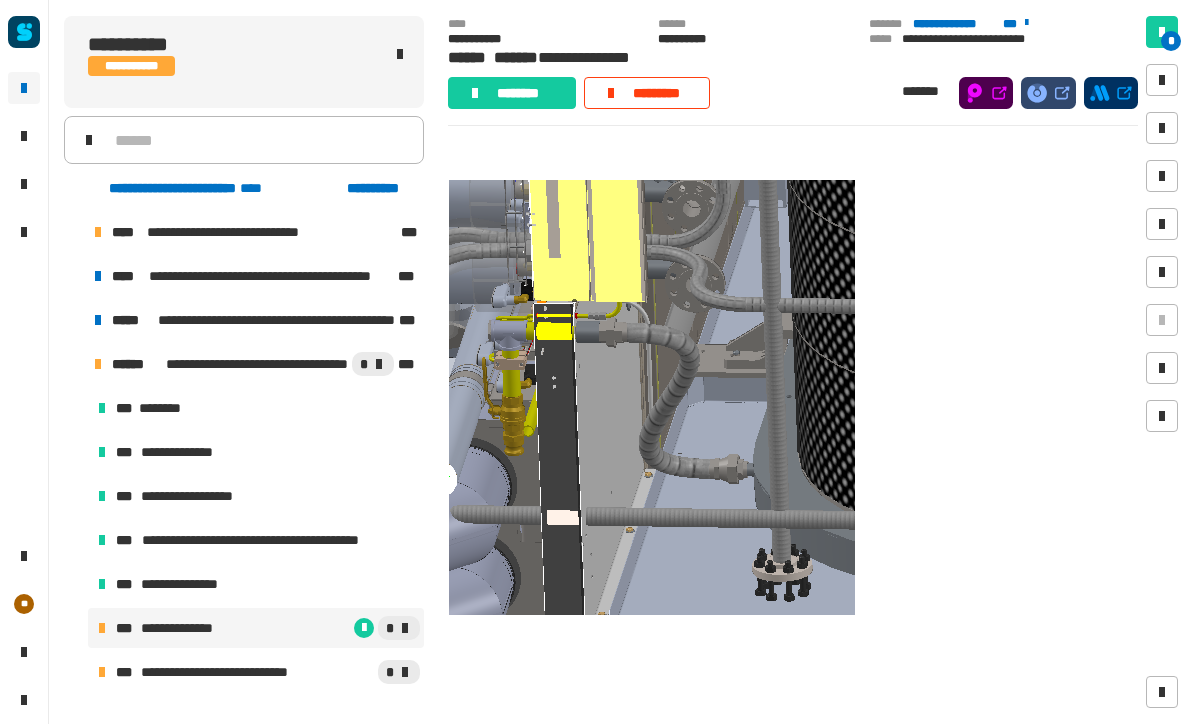 click on "********" 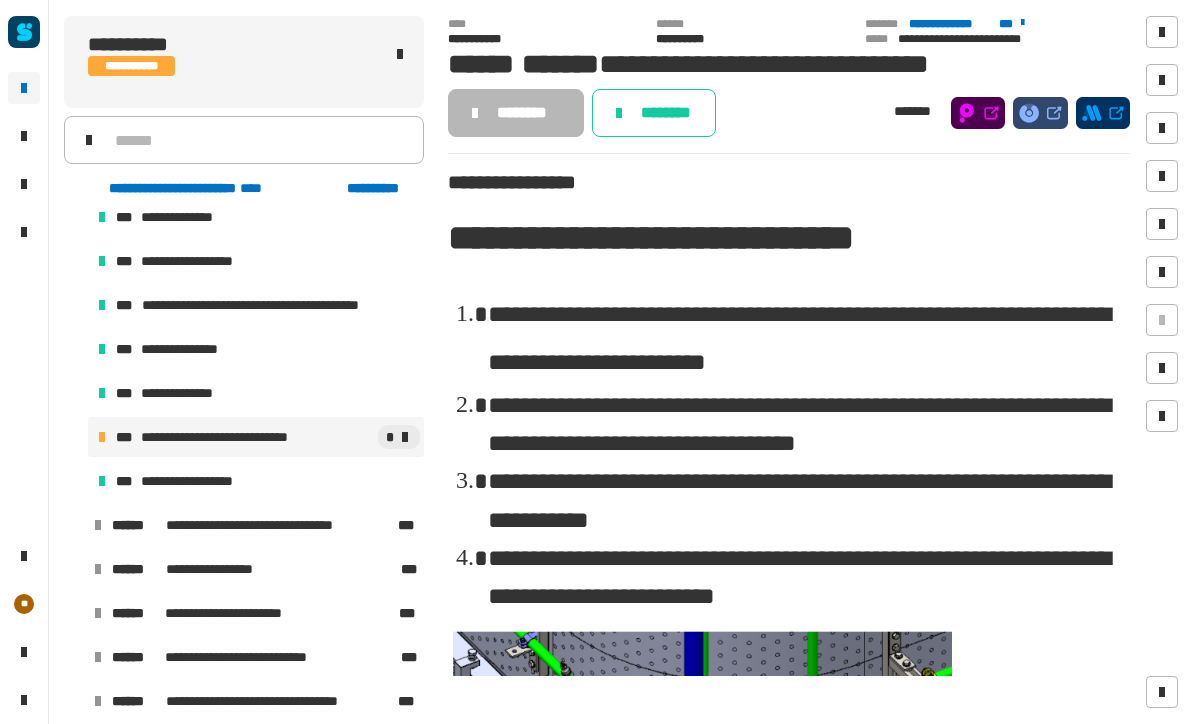 scroll, scrollTop: 233, scrollLeft: 0, axis: vertical 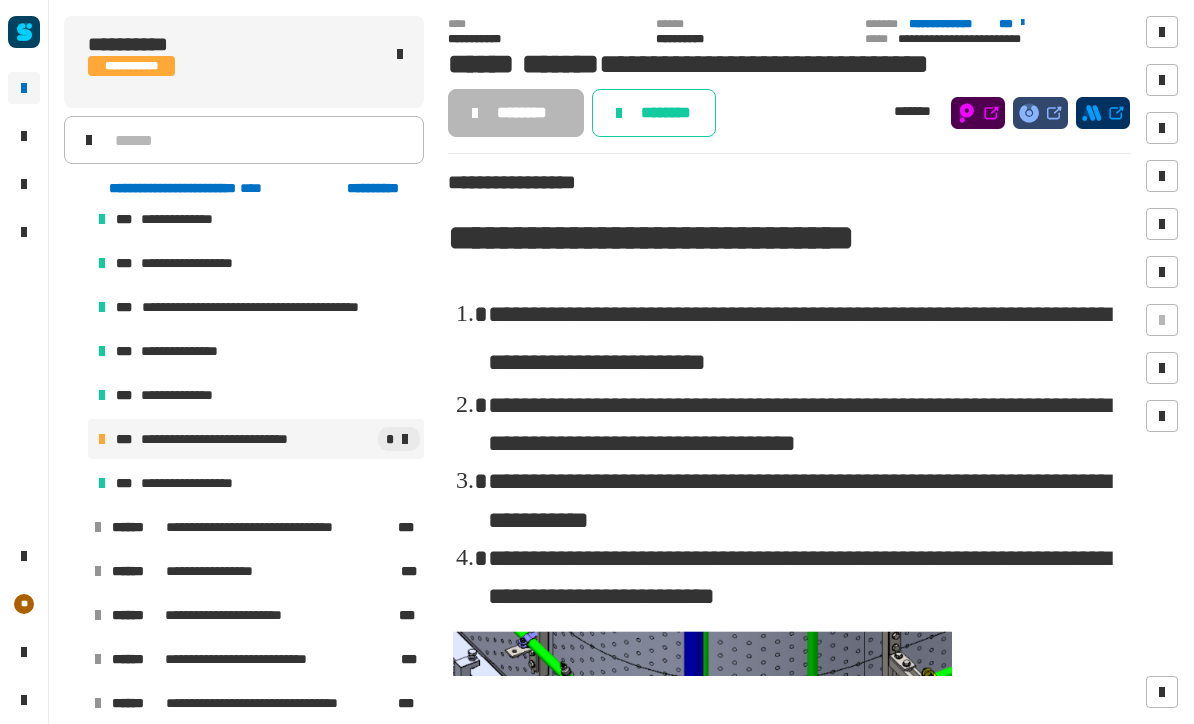 click on "********" 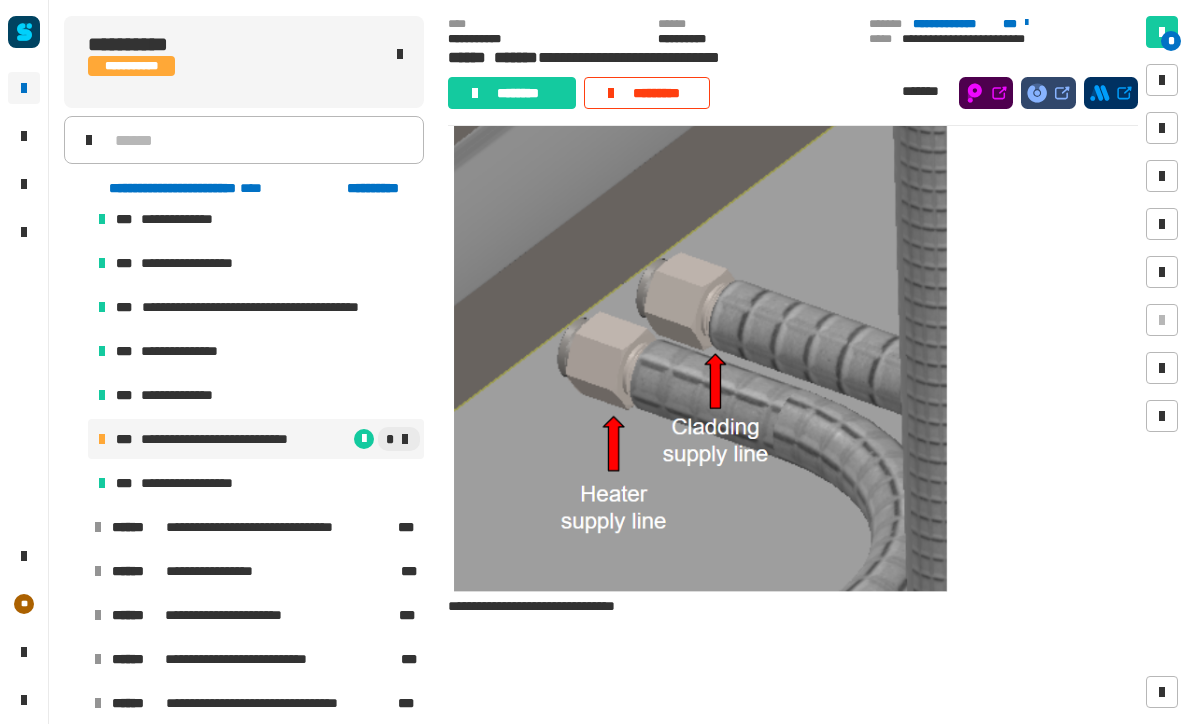 scroll, scrollTop: 987, scrollLeft: 0, axis: vertical 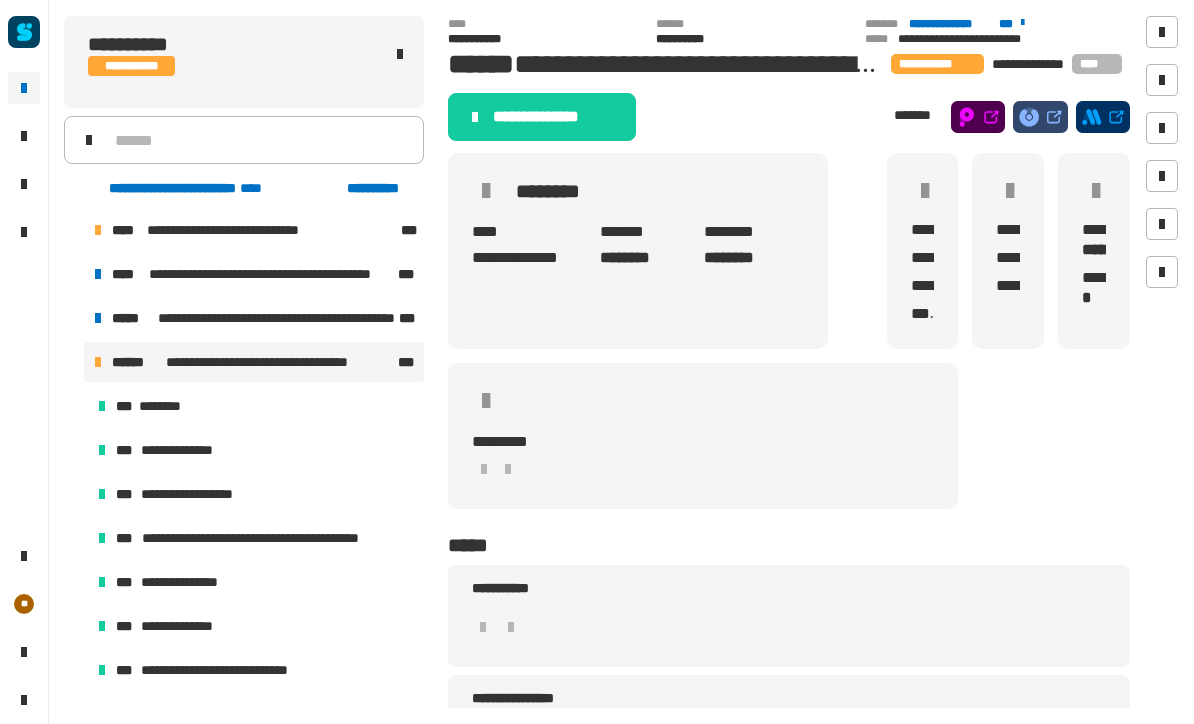click on "**********" 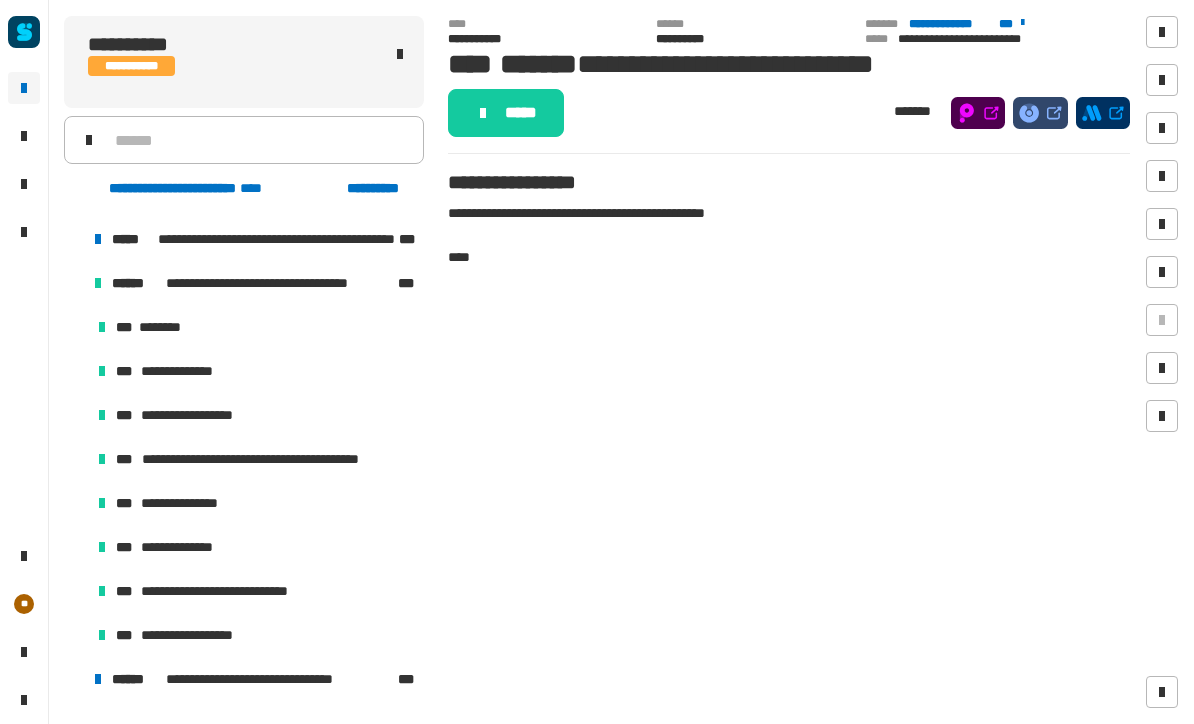 scroll, scrollTop: 204, scrollLeft: 0, axis: vertical 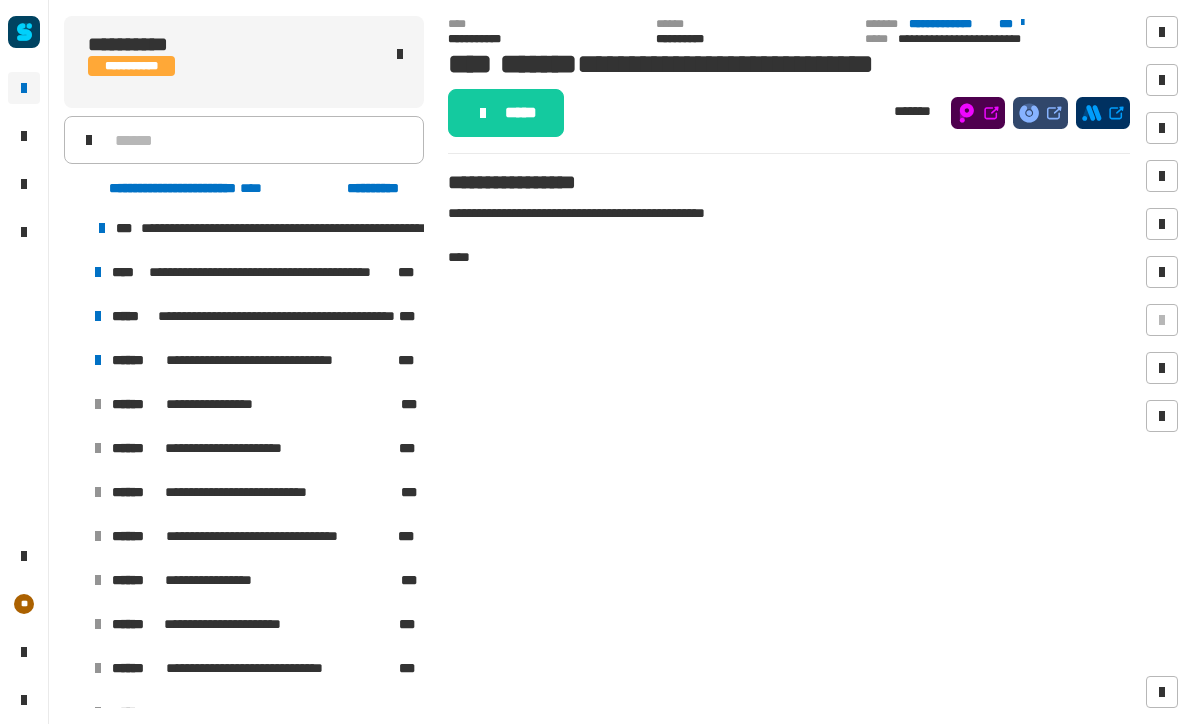 click at bounding box center [74, 360] 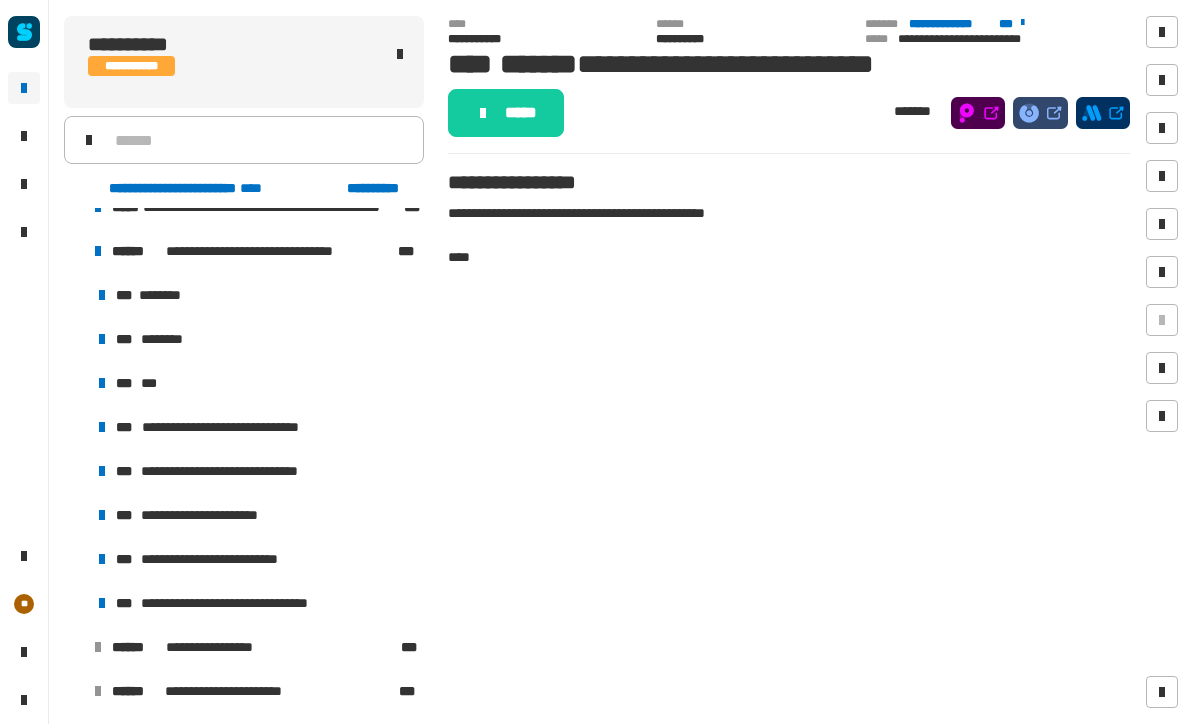 scroll, scrollTop: 234, scrollLeft: 0, axis: vertical 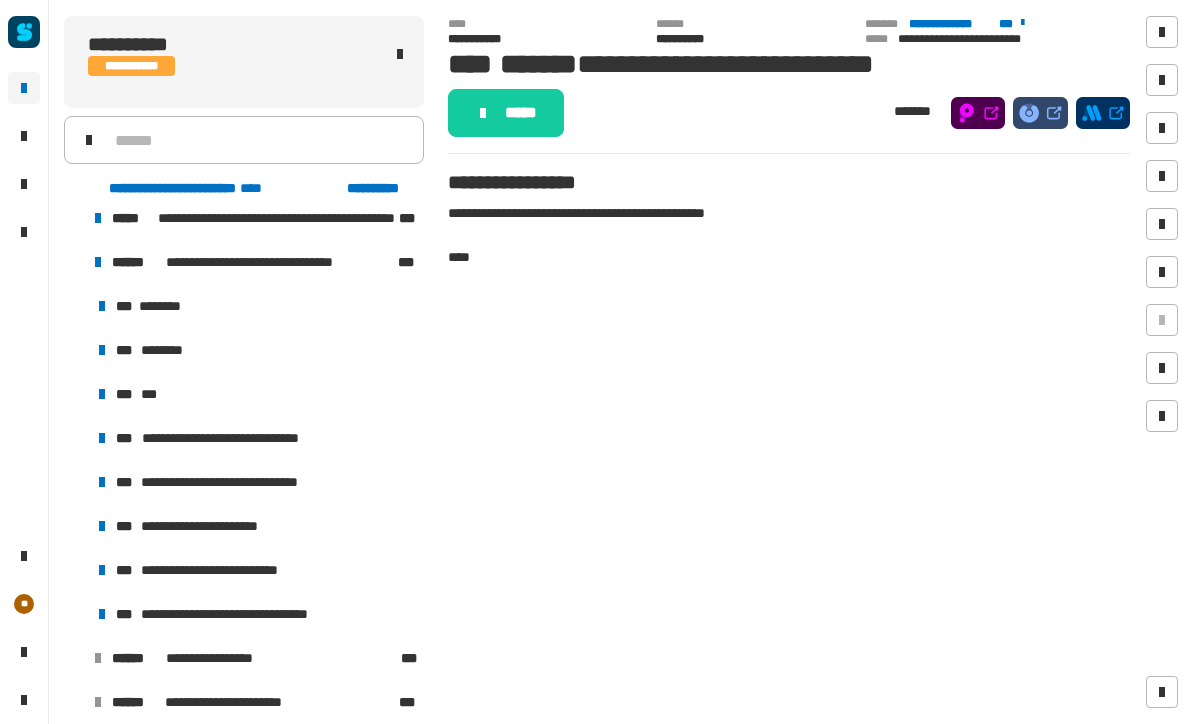 click on "*** ********" at bounding box center (256, 306) 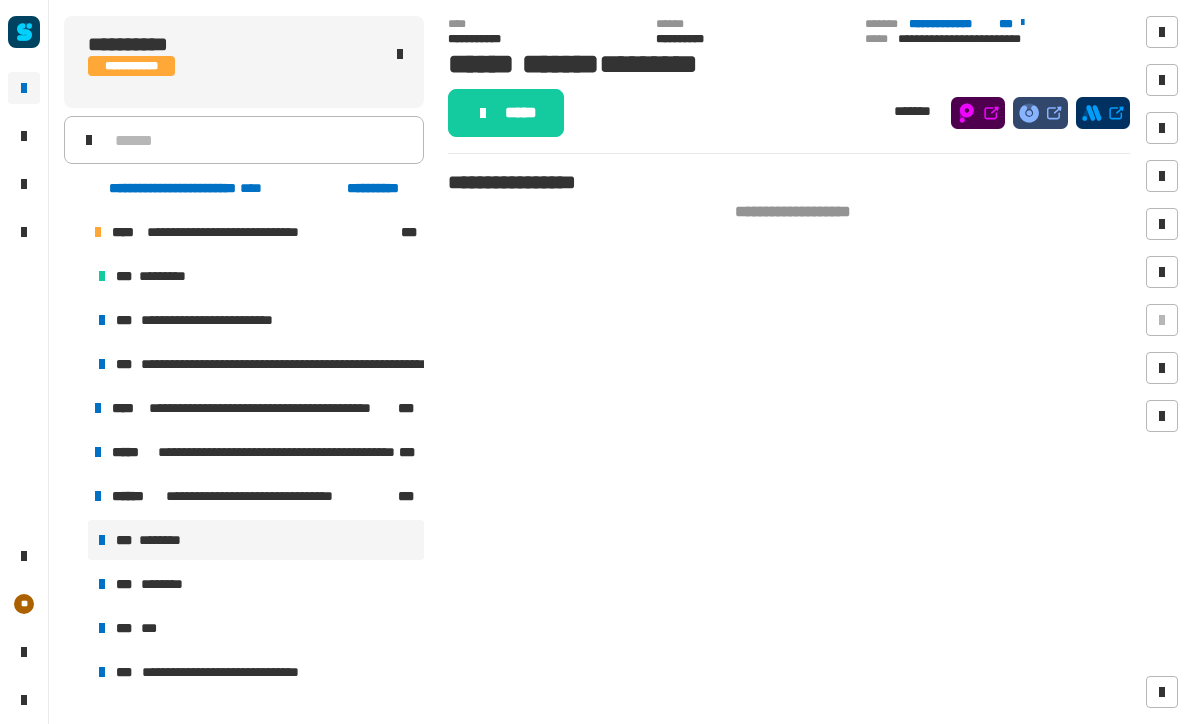 scroll, scrollTop: 0, scrollLeft: 0, axis: both 